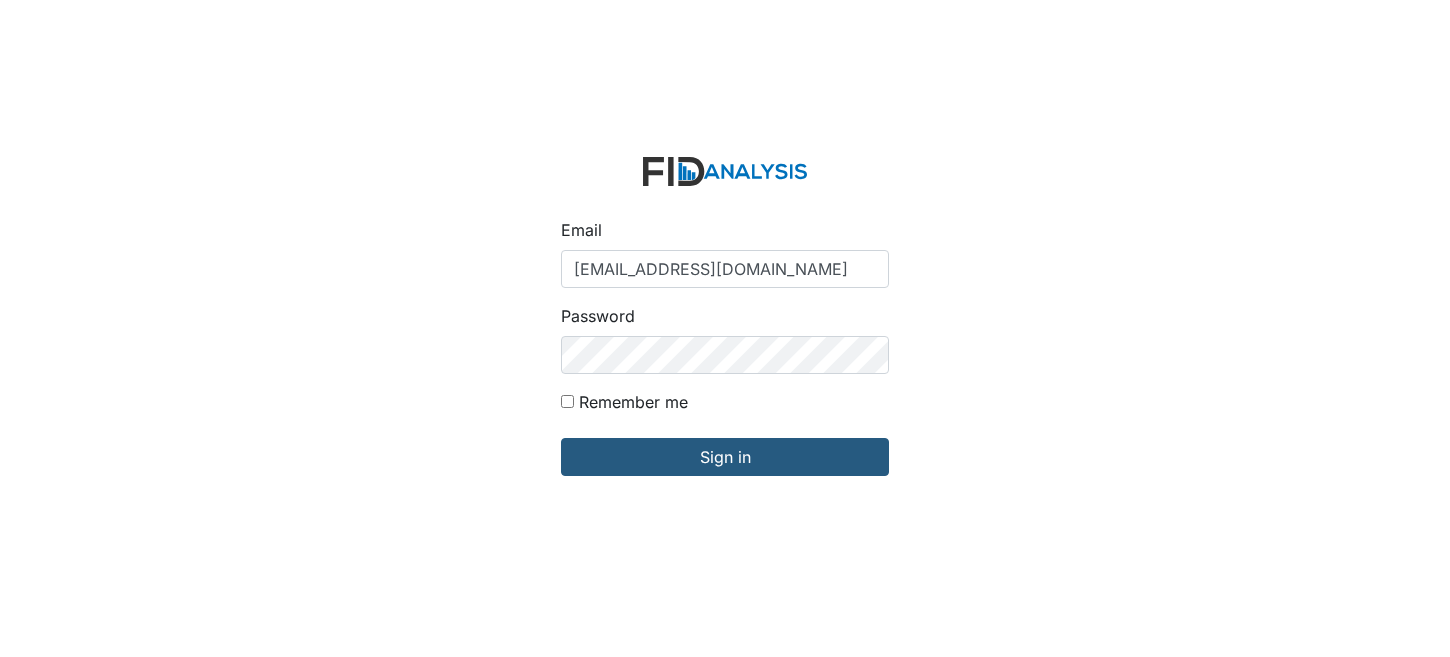 scroll, scrollTop: 0, scrollLeft: 0, axis: both 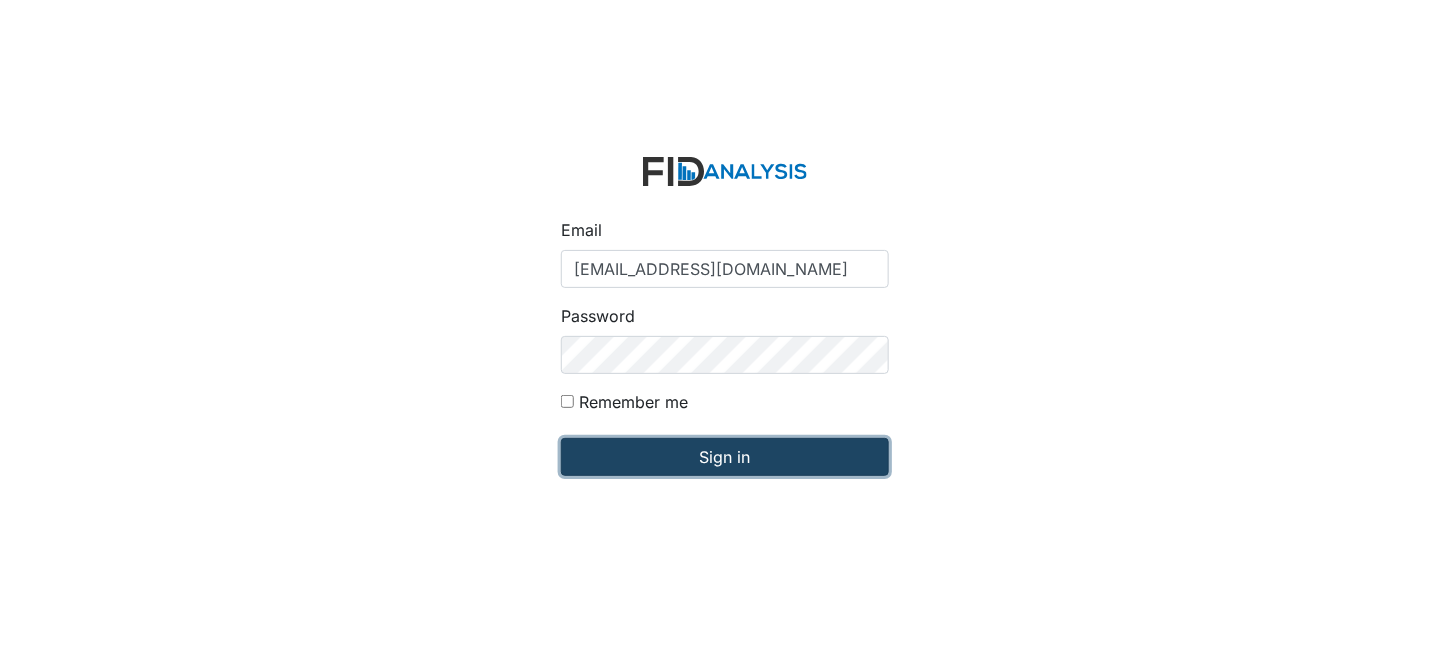 click on "Sign in" at bounding box center [725, 457] 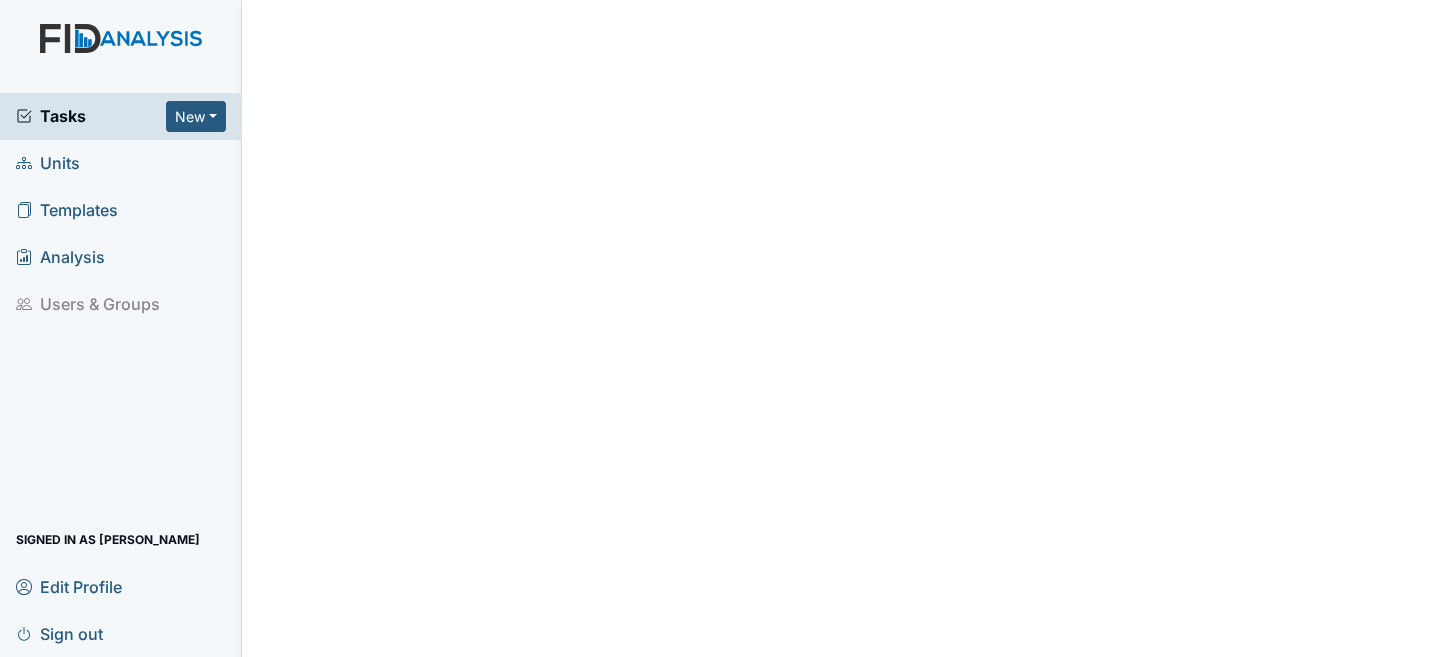 scroll, scrollTop: 0, scrollLeft: 0, axis: both 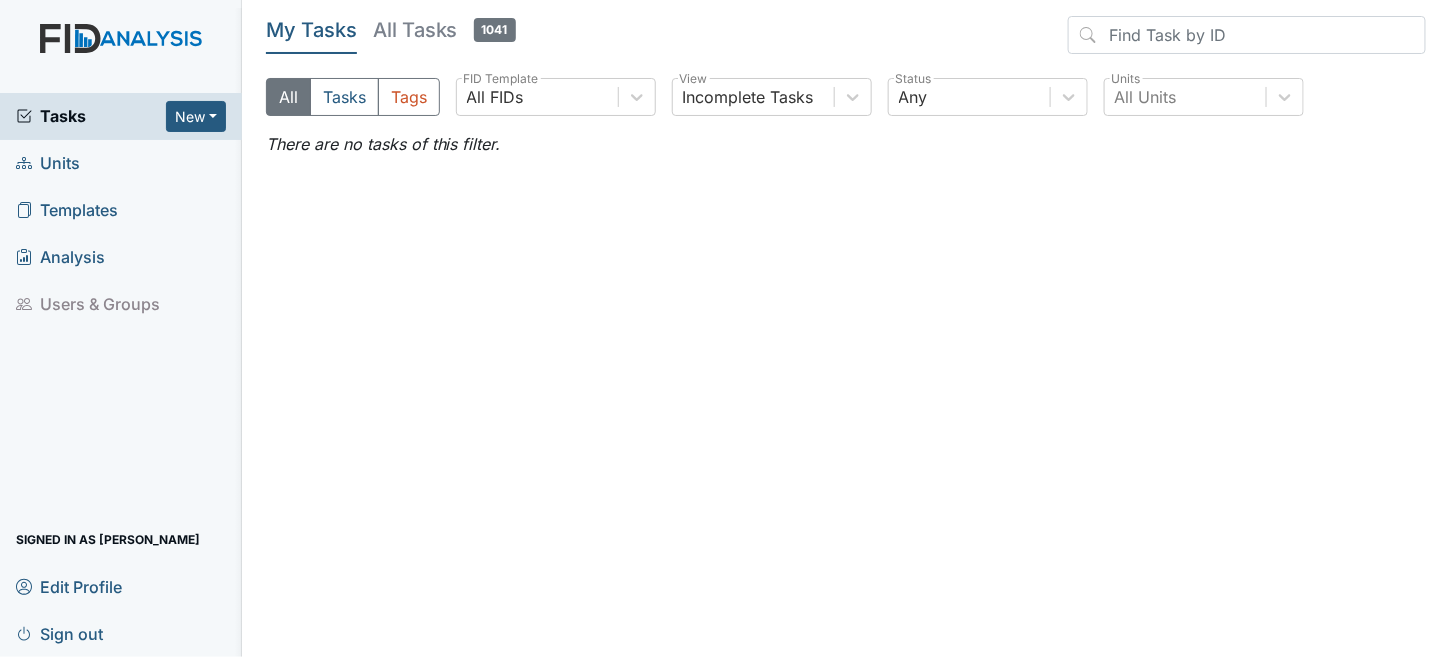 click on "Units" at bounding box center [48, 163] 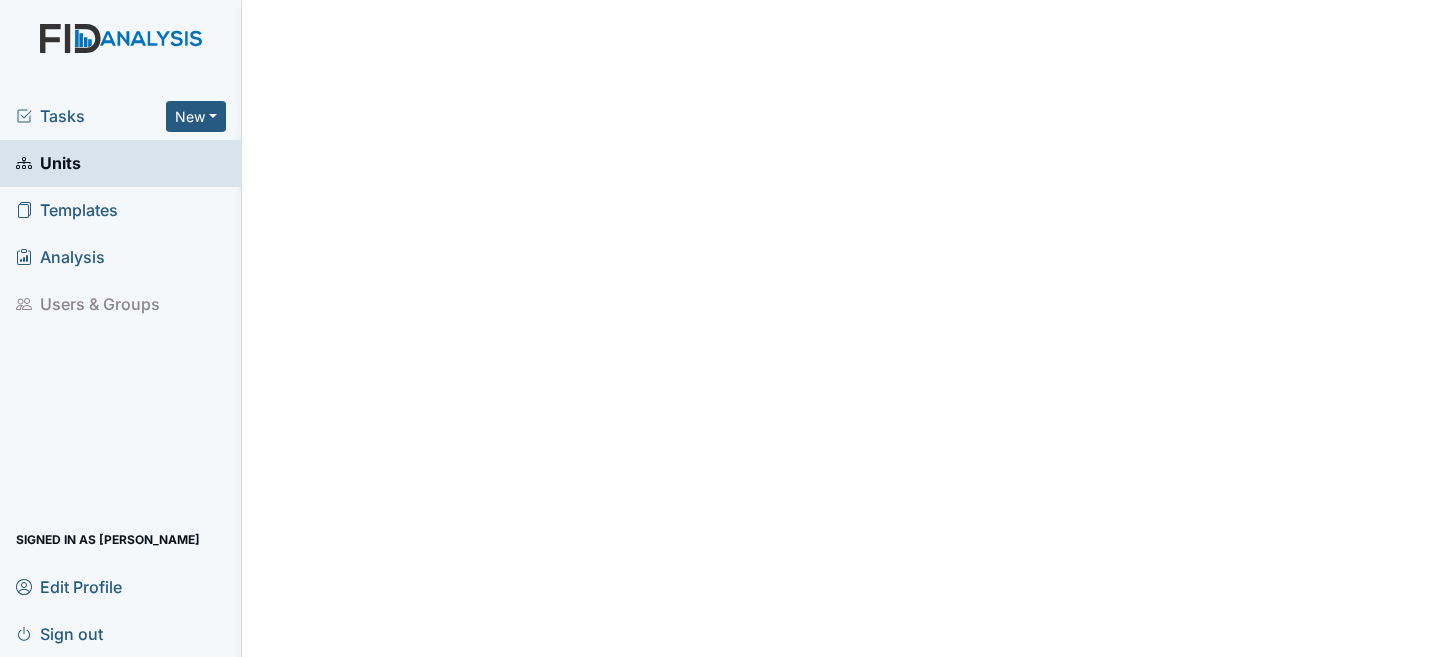 scroll, scrollTop: 0, scrollLeft: 0, axis: both 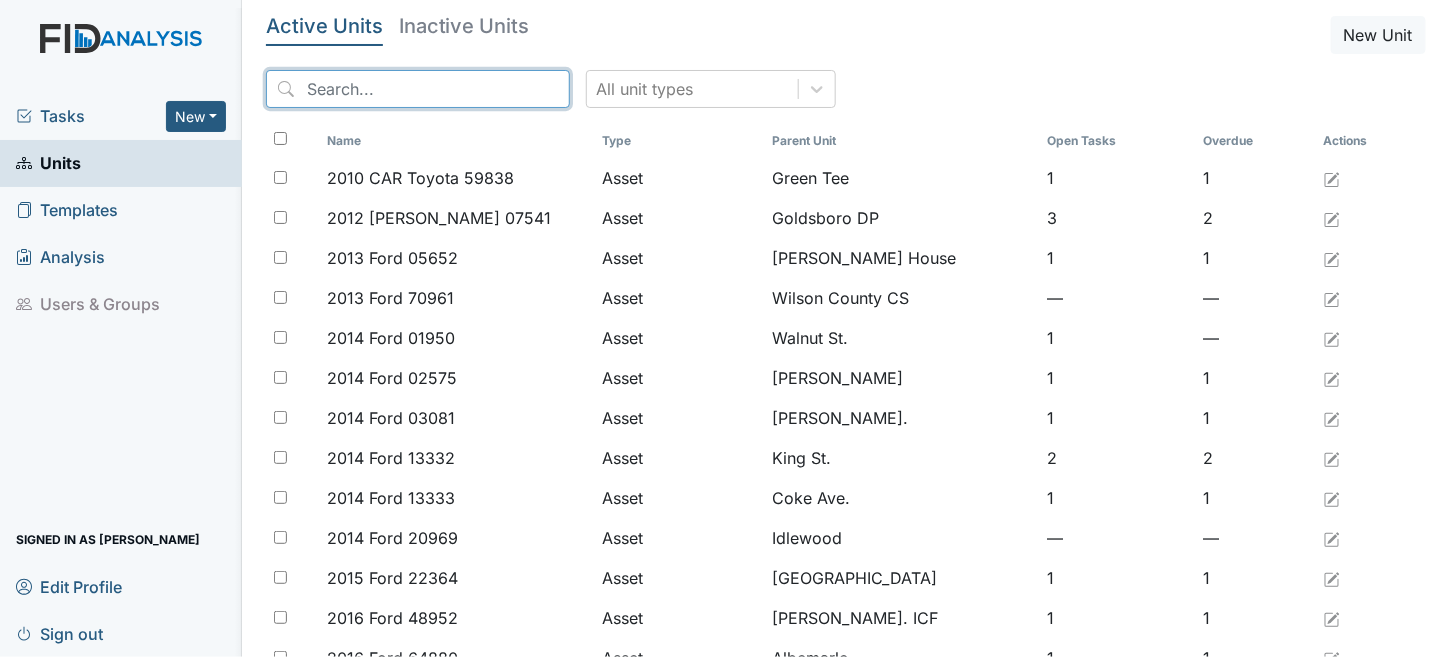 click at bounding box center [418, 89] 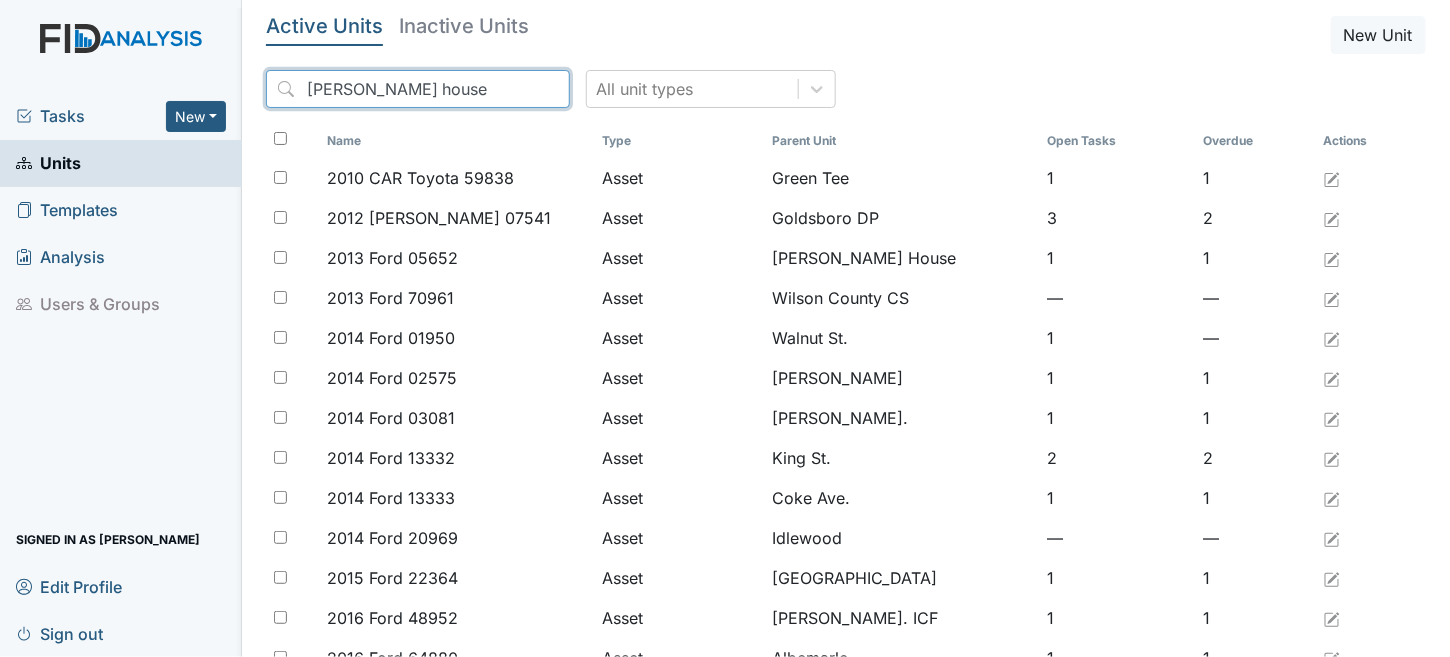 type on "scott house" 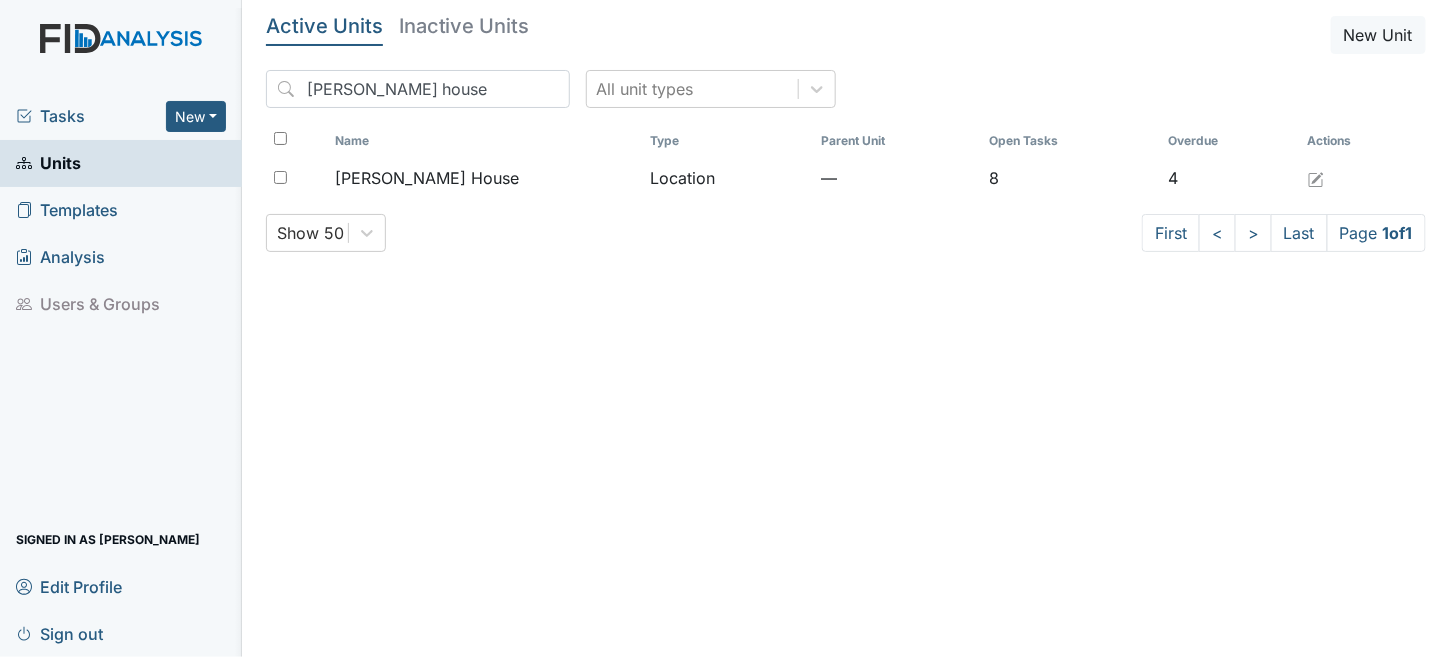 click on "Type" at bounding box center (728, 141) 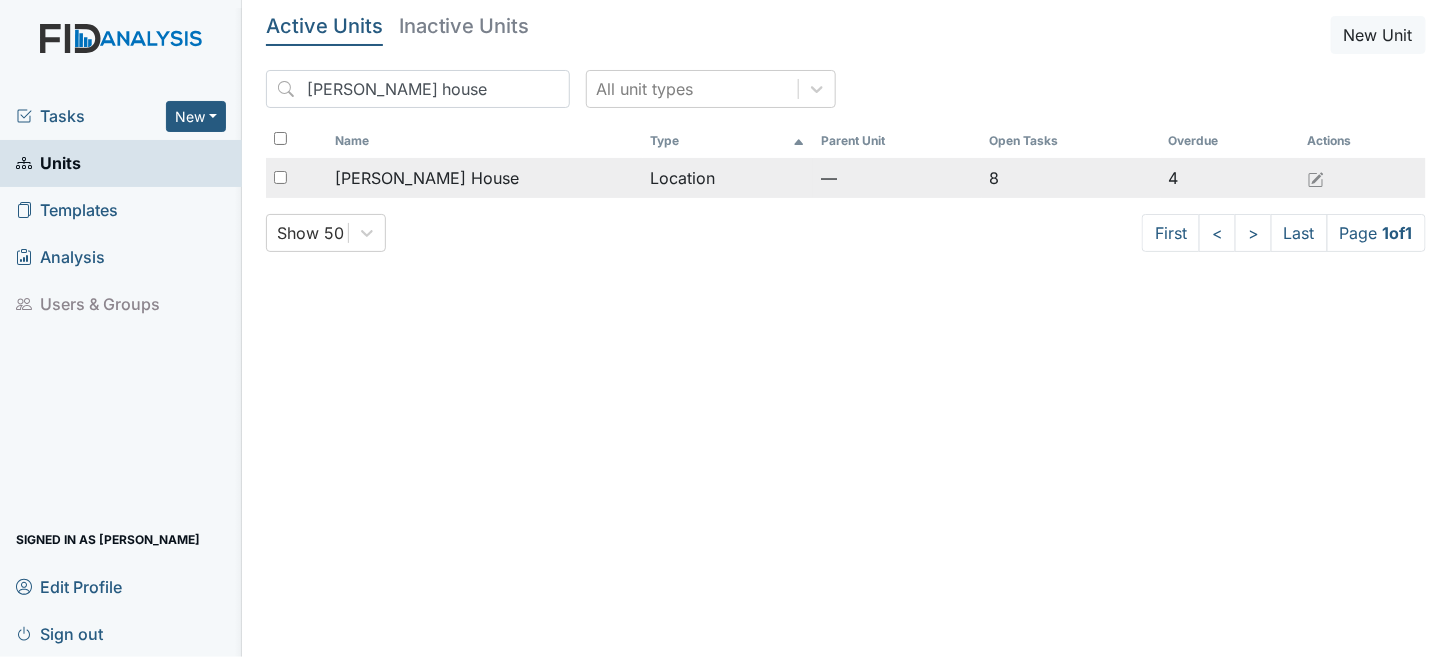 click on "Location" at bounding box center (728, 178) 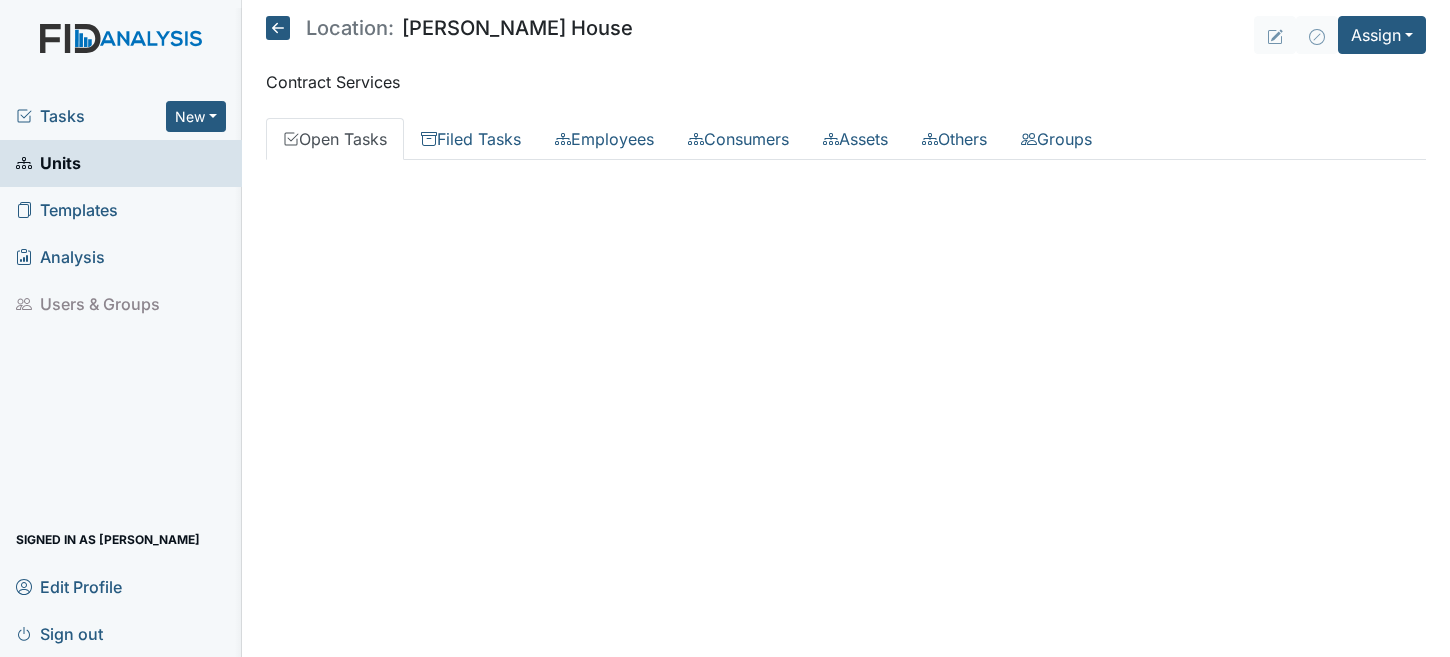 scroll, scrollTop: 0, scrollLeft: 0, axis: both 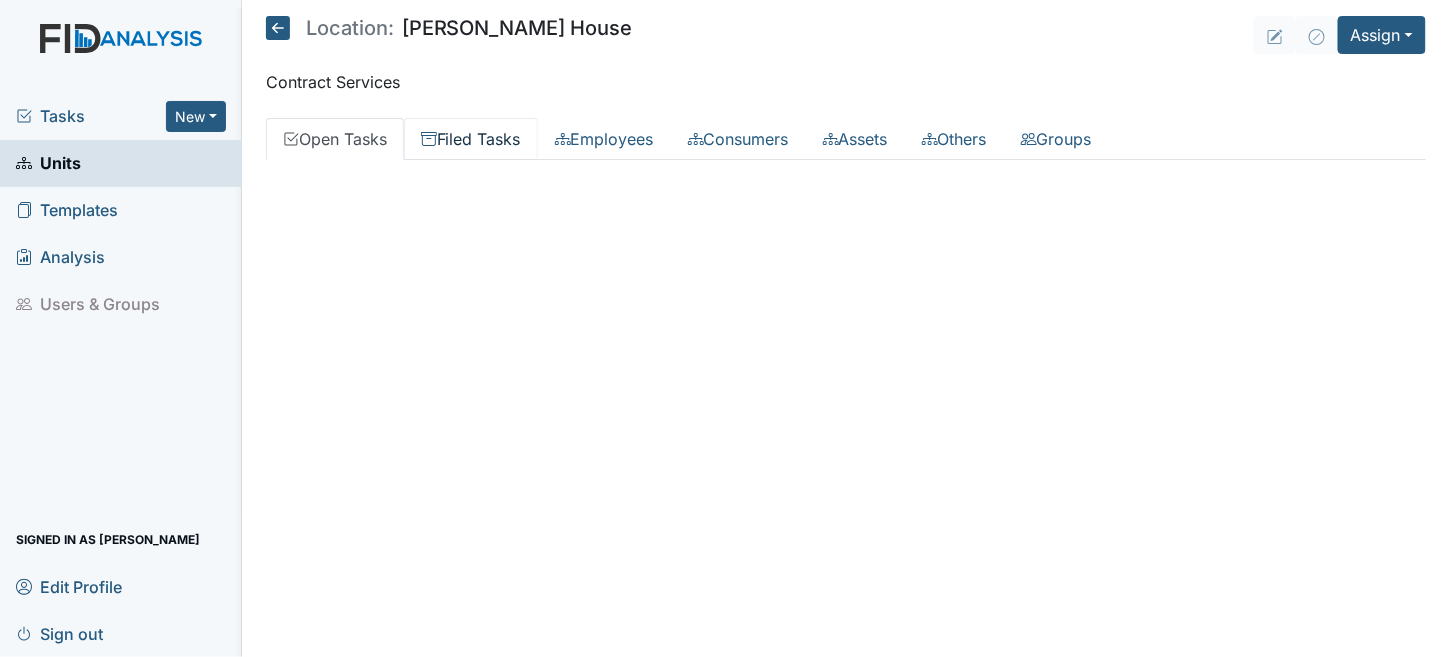 click on "Filed Tasks" at bounding box center [471, 139] 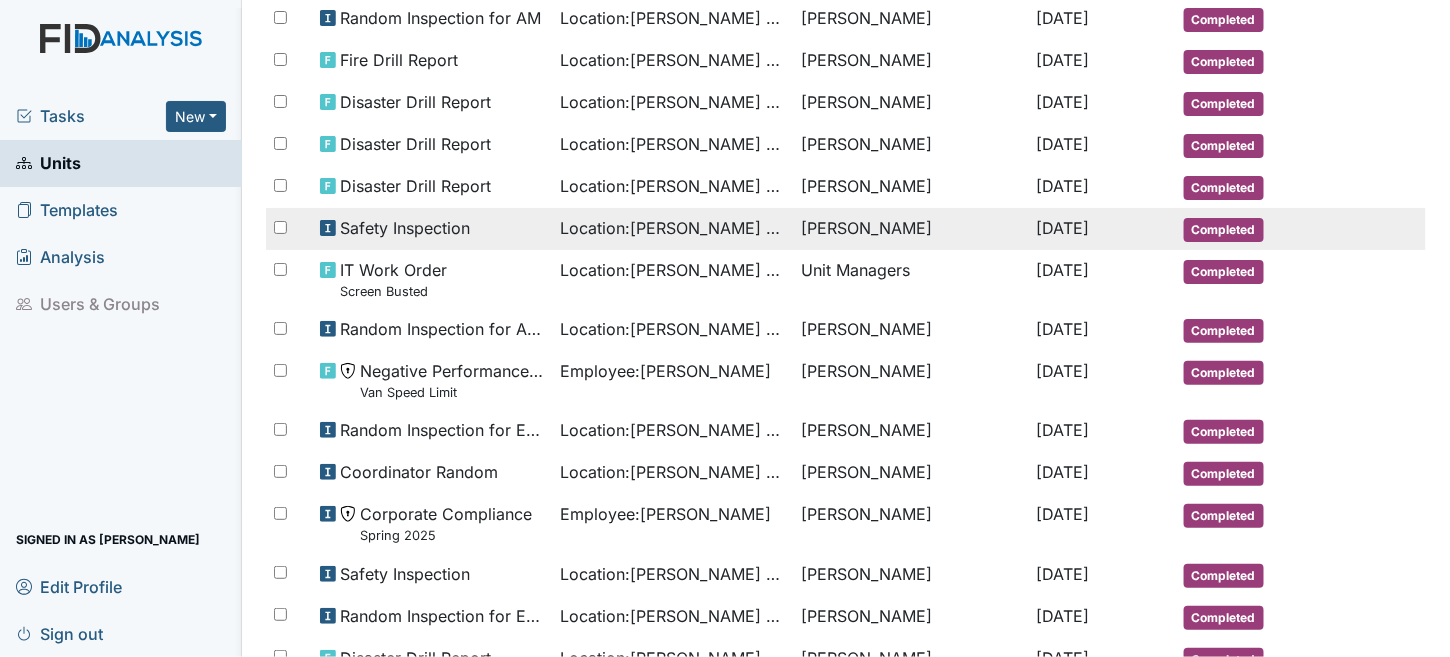 scroll, scrollTop: 300, scrollLeft: 0, axis: vertical 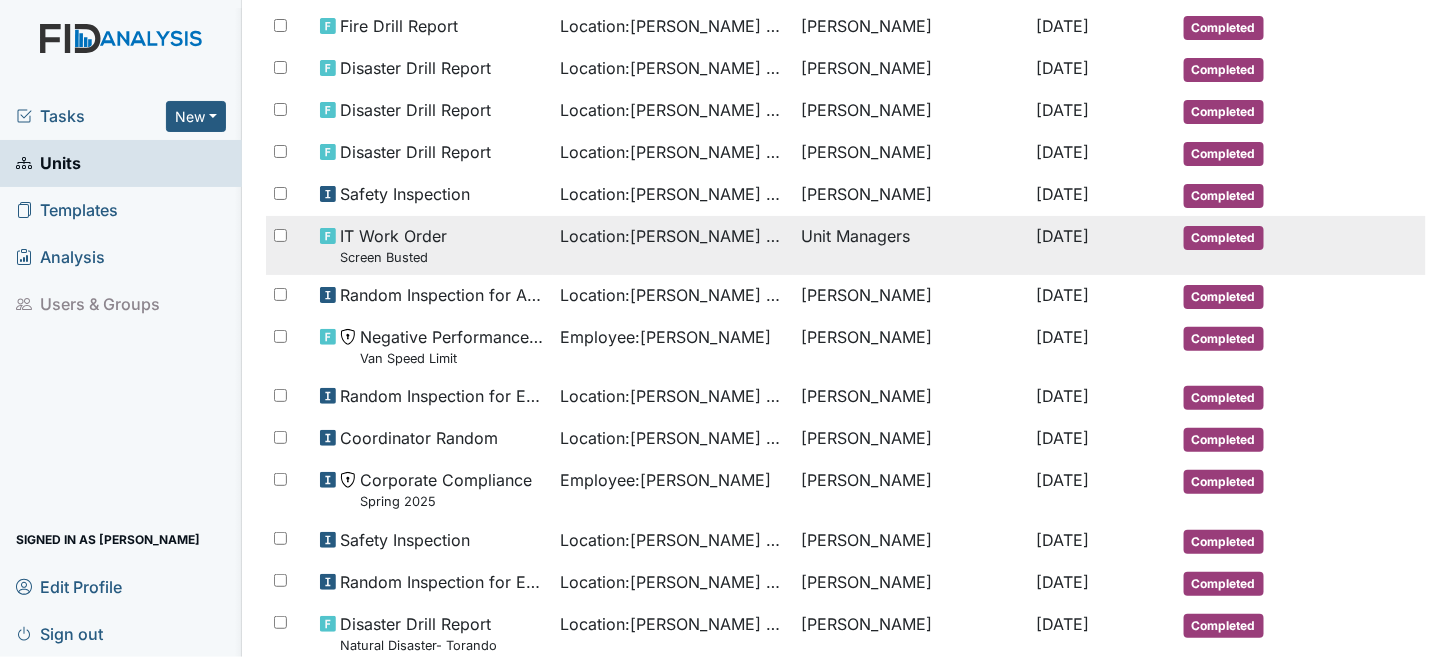 click on "Location :  Scott House" at bounding box center [673, 236] 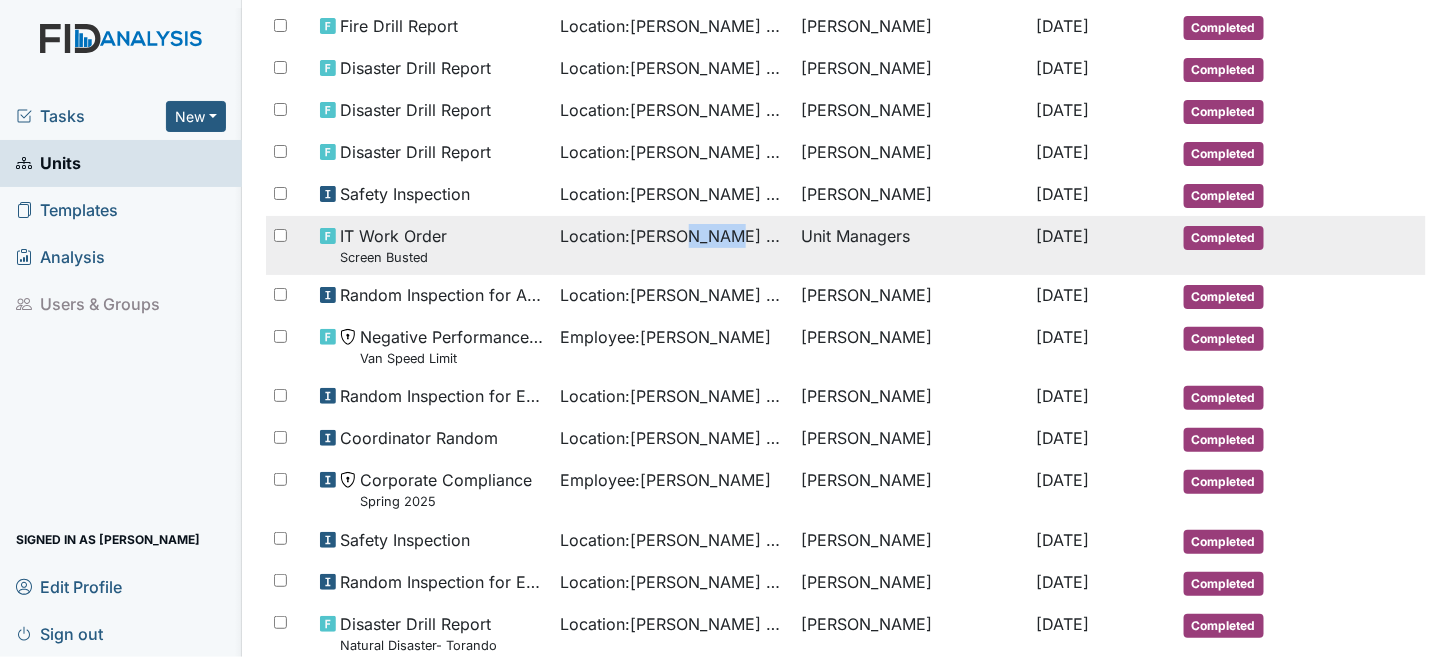 click on "Location :  Scott House" at bounding box center [673, 236] 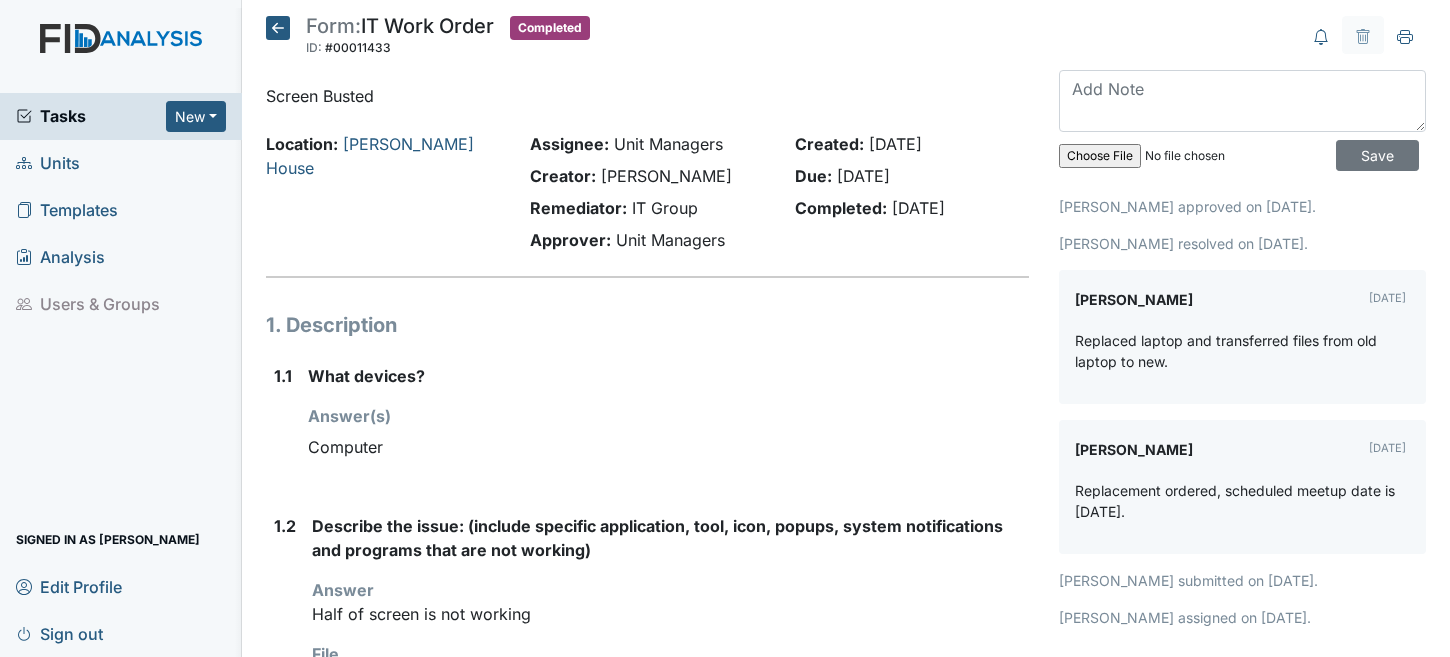 scroll, scrollTop: 0, scrollLeft: 0, axis: both 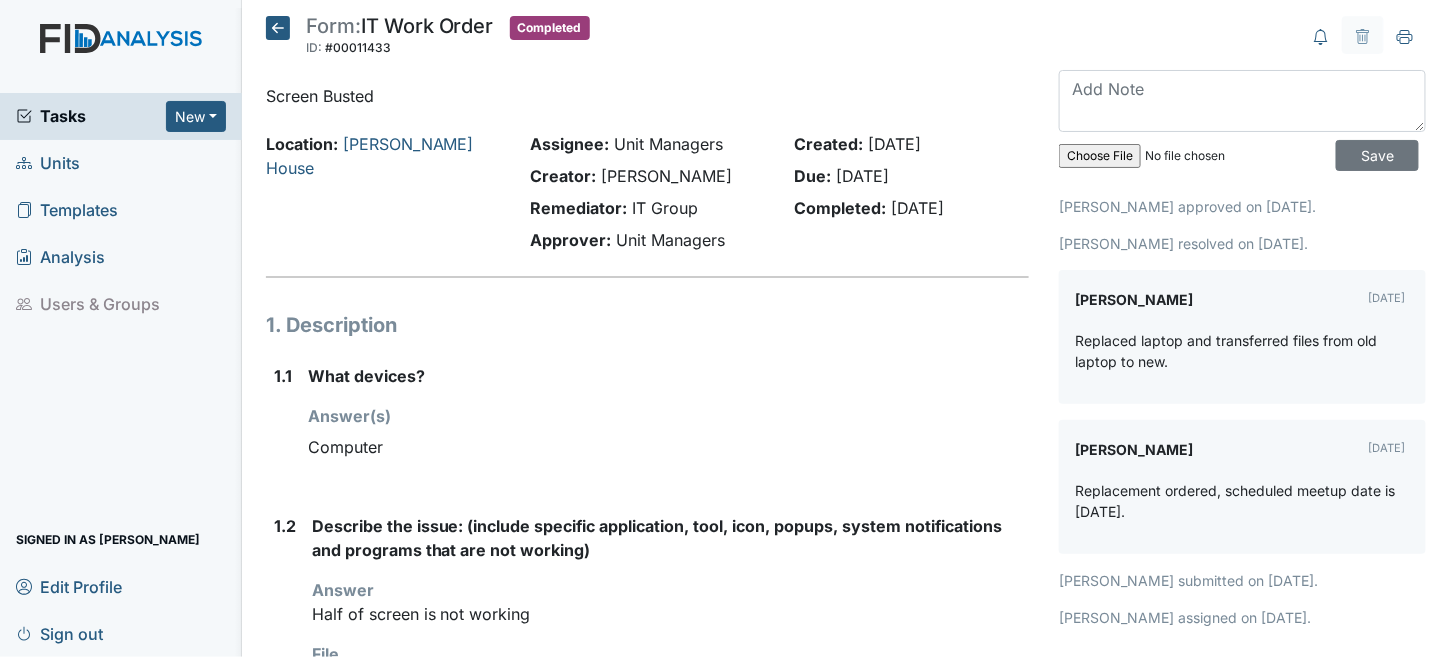 click 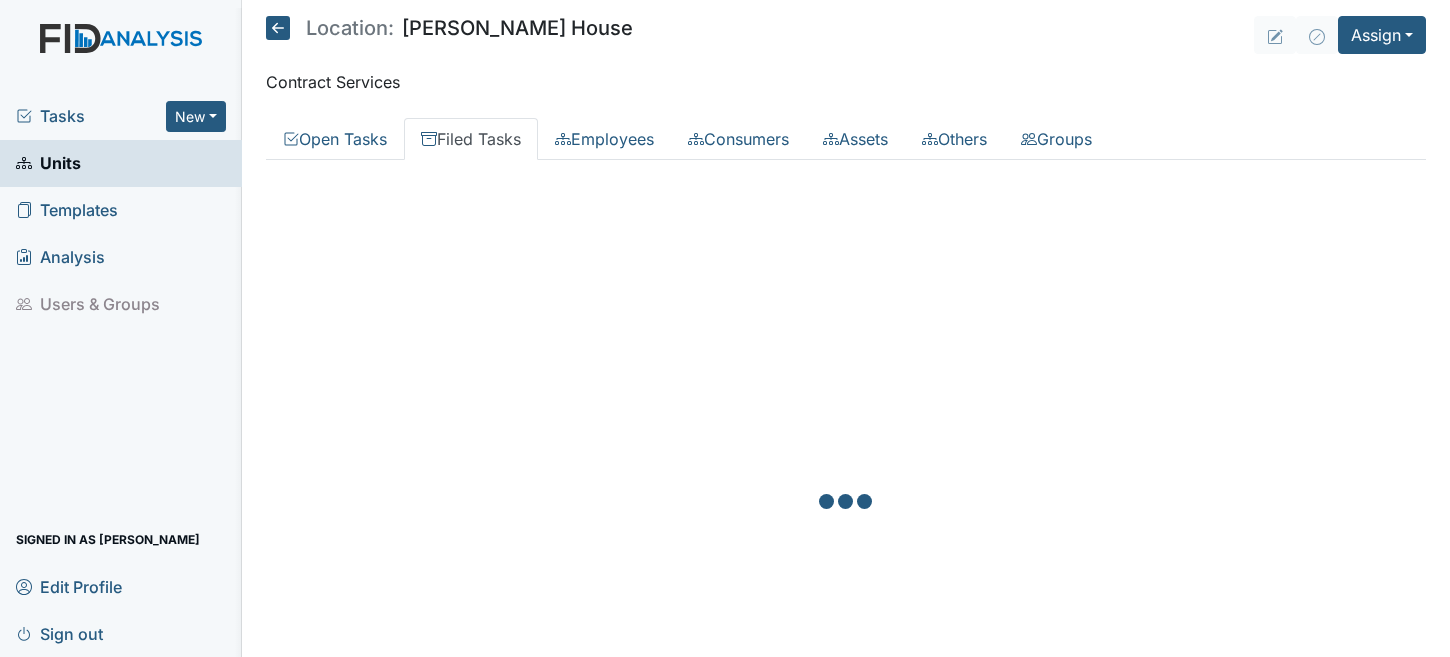 scroll, scrollTop: 0, scrollLeft: 0, axis: both 